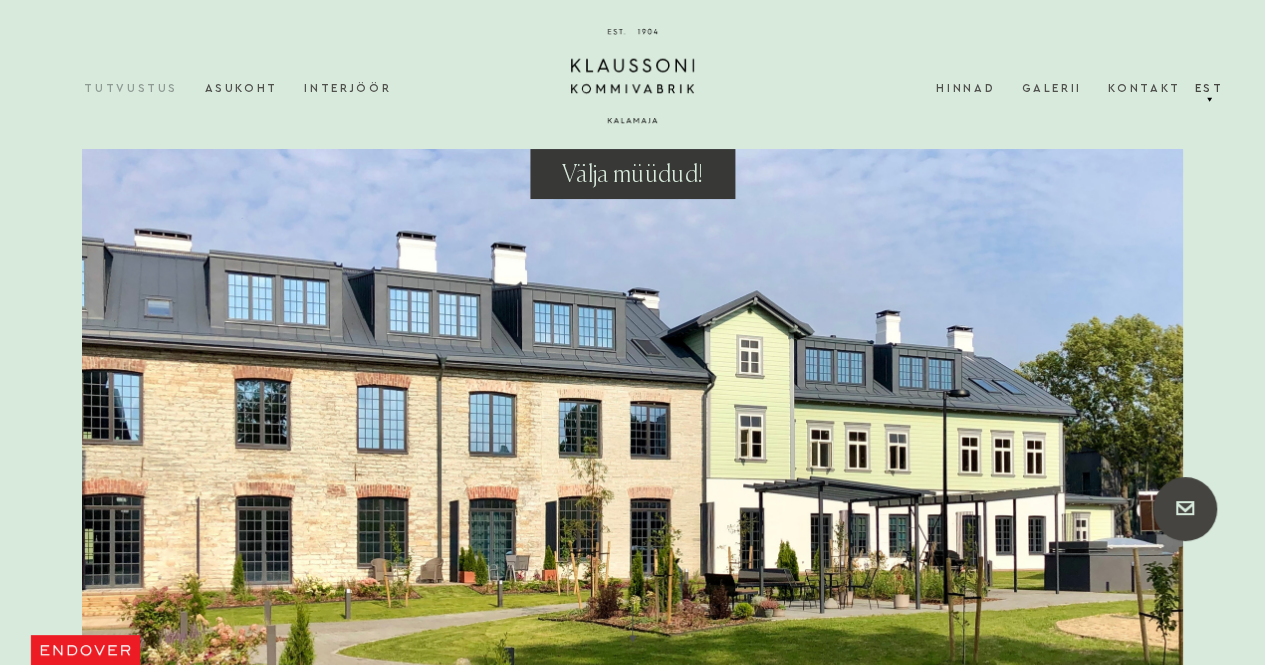 scroll, scrollTop: 0, scrollLeft: 0, axis: both 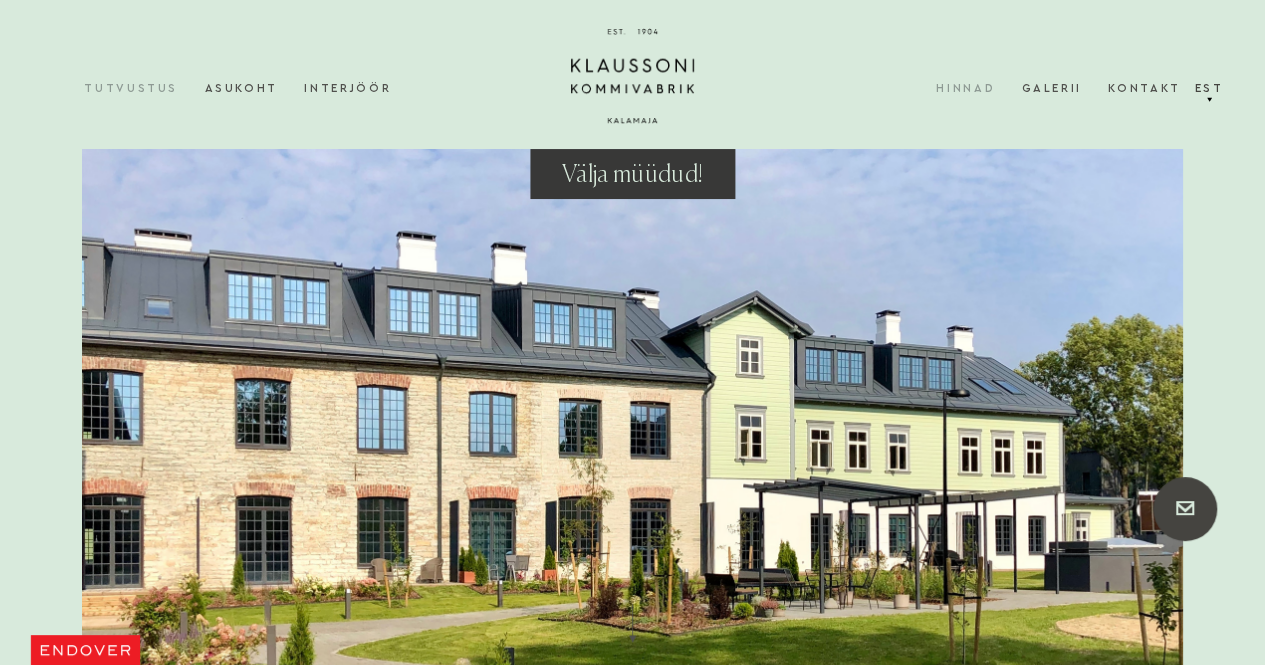 click on "Hinnad" at bounding box center (978, 89) 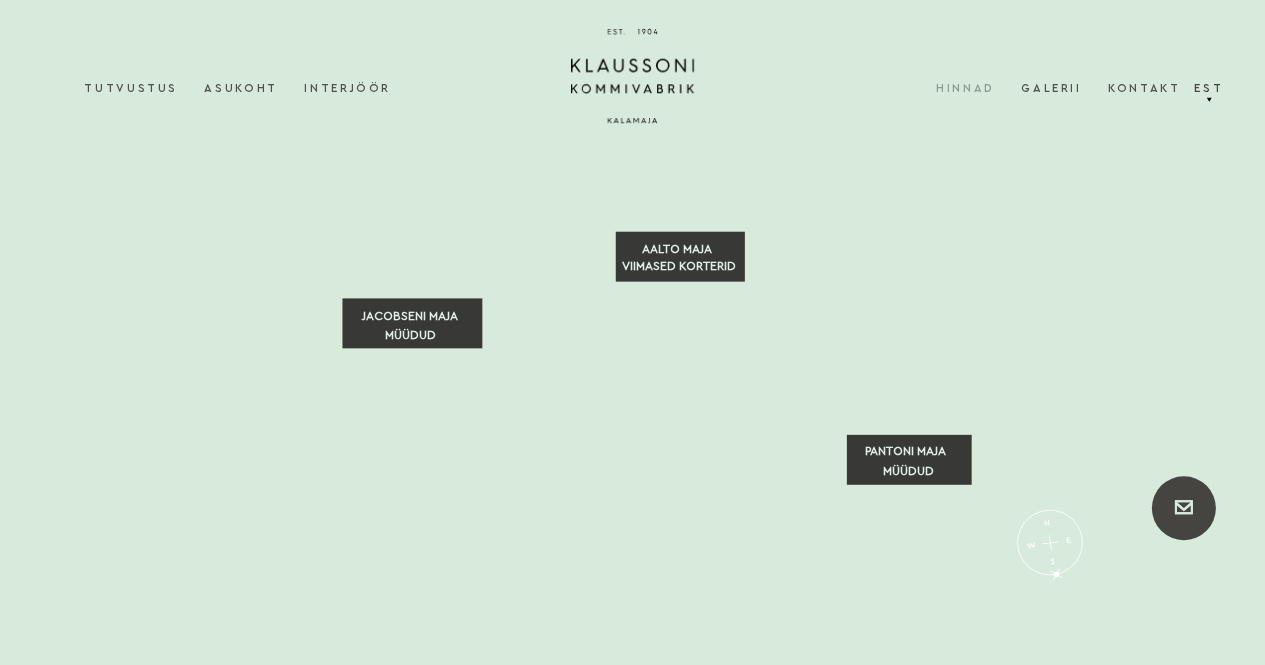 scroll, scrollTop: 0, scrollLeft: 0, axis: both 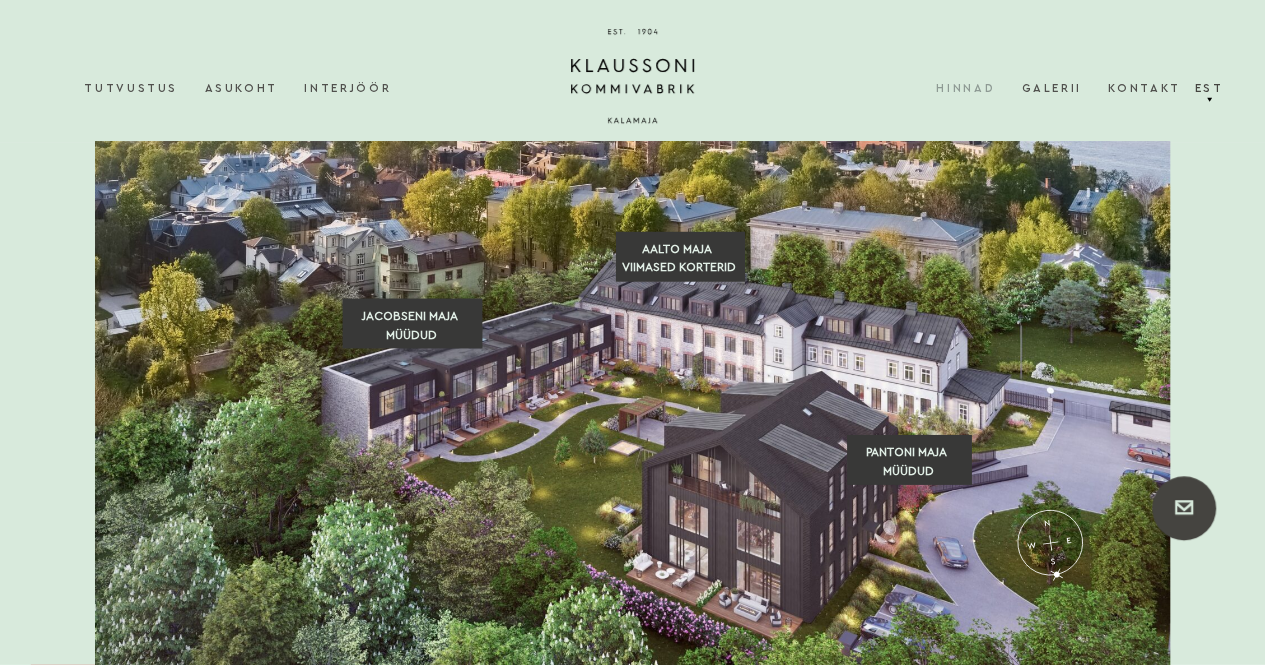 click on "Hinnad" at bounding box center [978, 89] 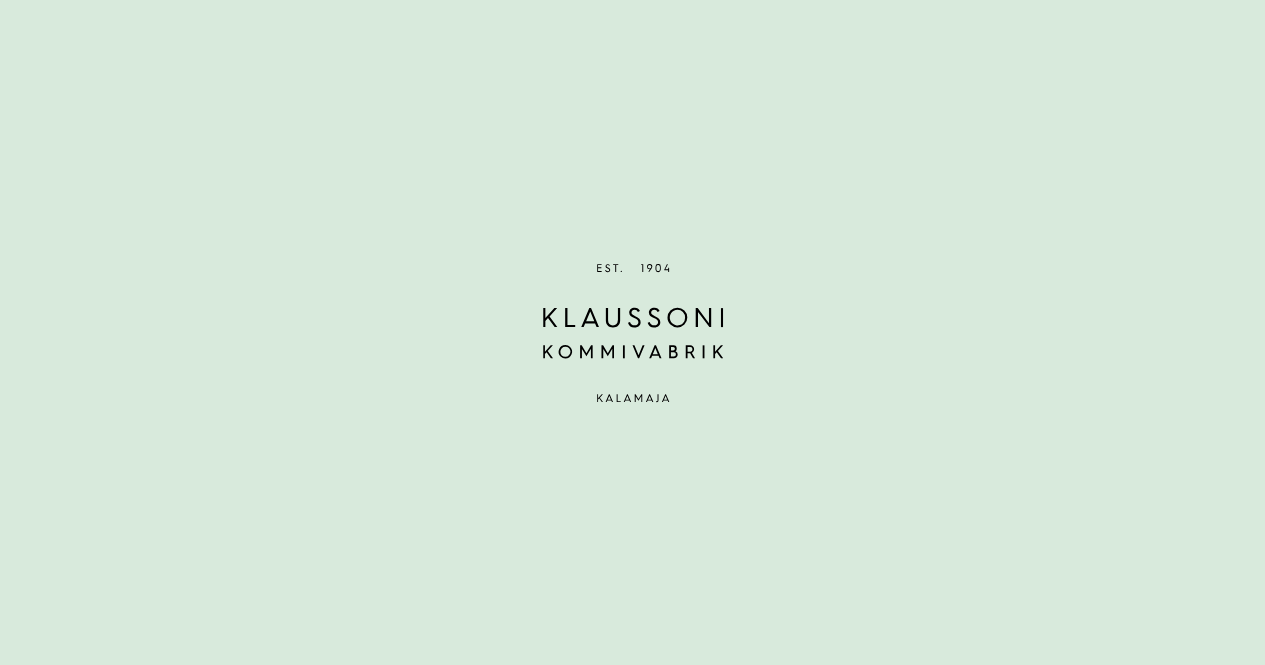 click 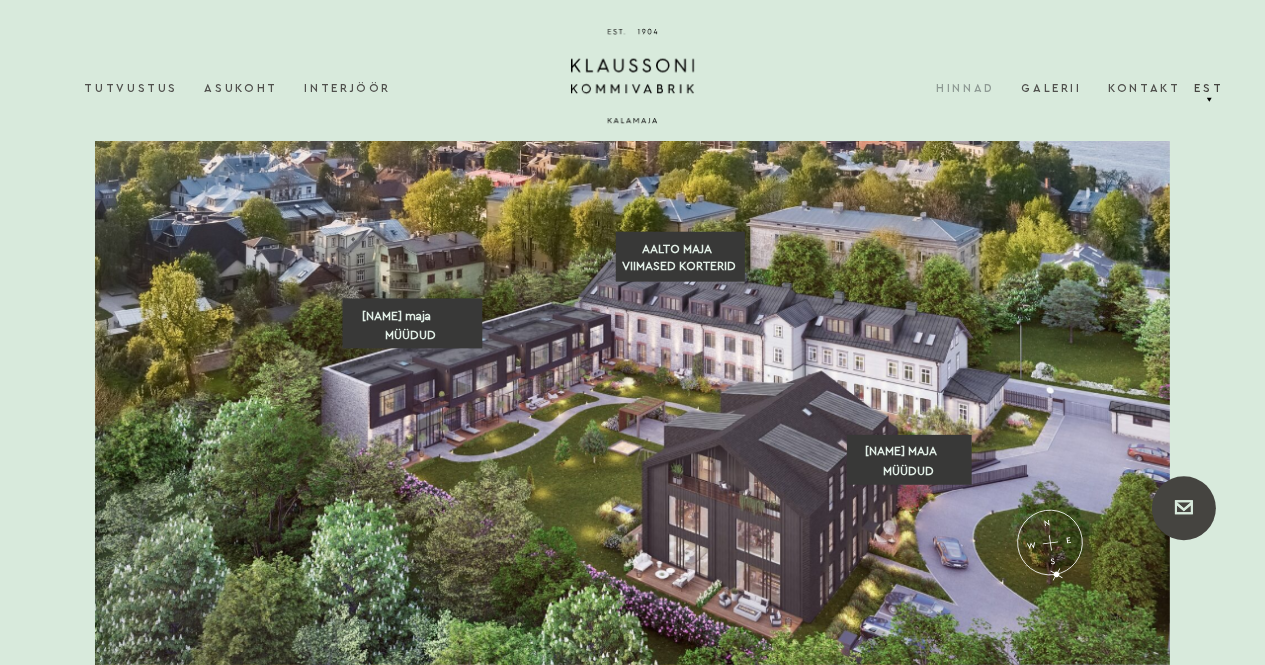 scroll, scrollTop: 0, scrollLeft: 0, axis: both 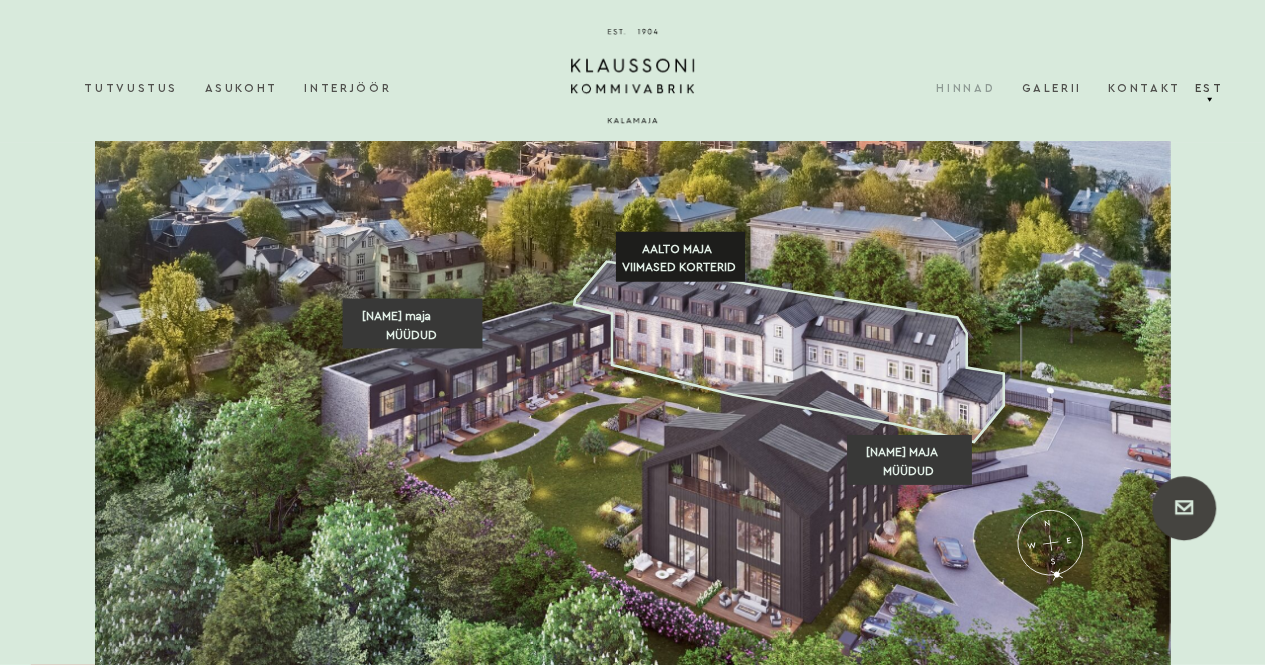 click on "VIIMASED KORTERID" 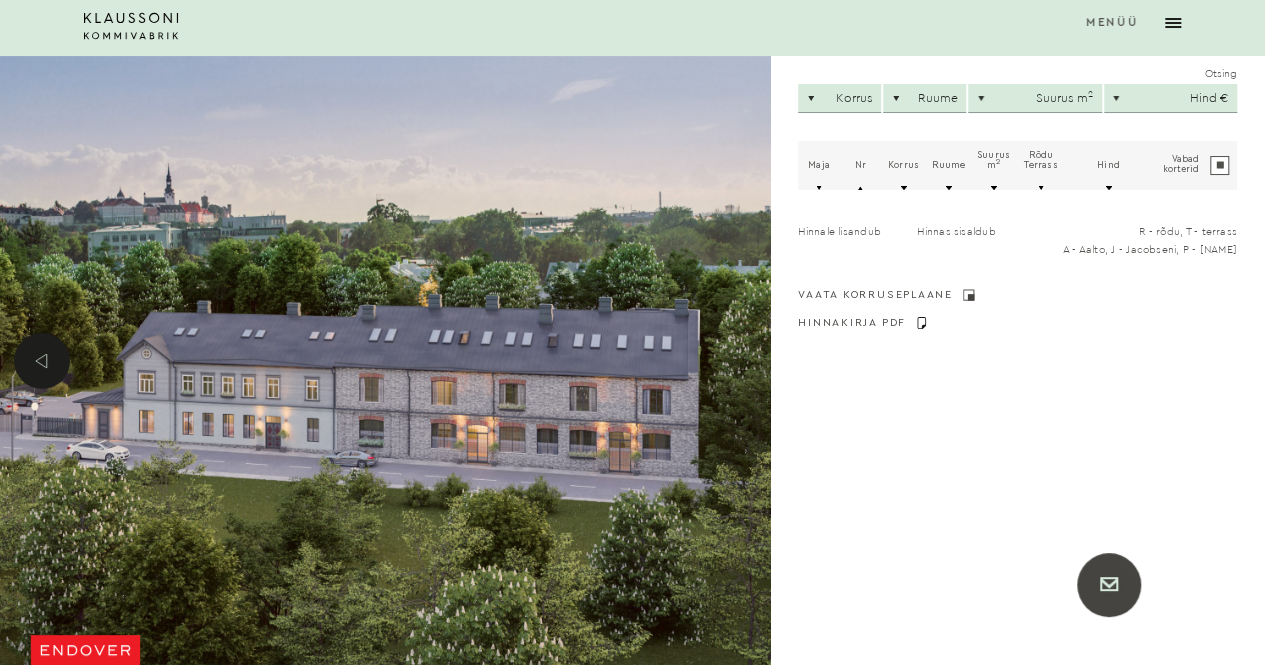 click on "Vabad korterid" at bounding box center [1219, 165] 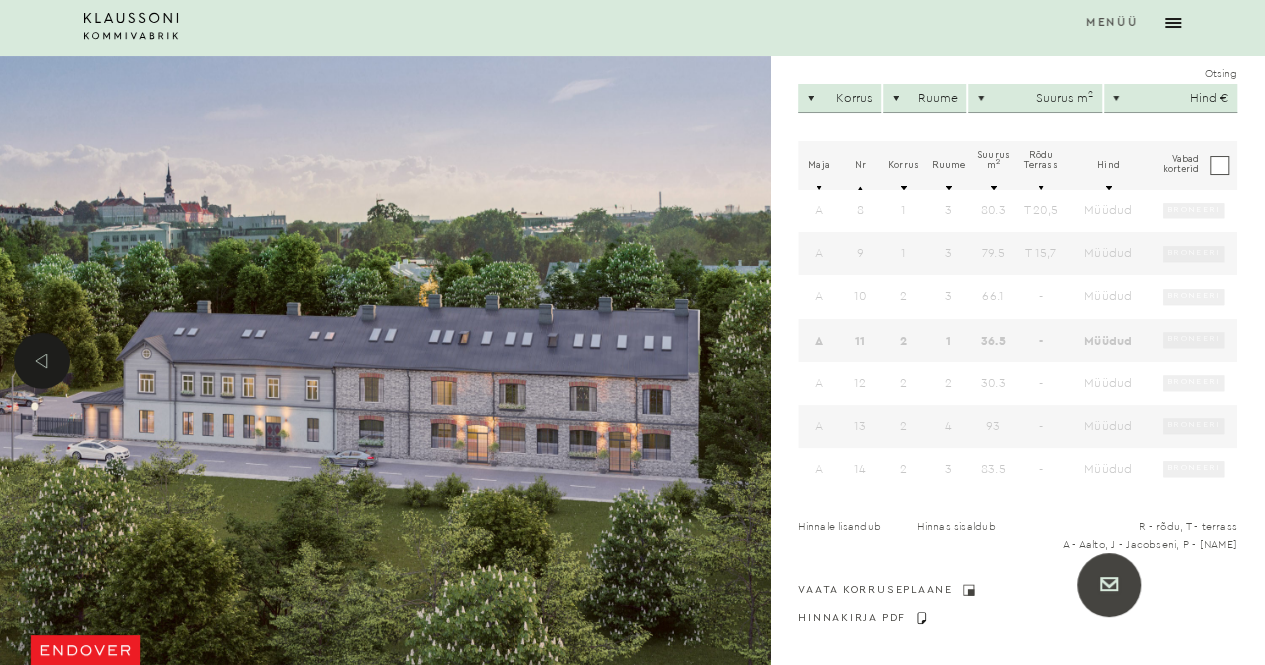 scroll, scrollTop: 308, scrollLeft: 0, axis: vertical 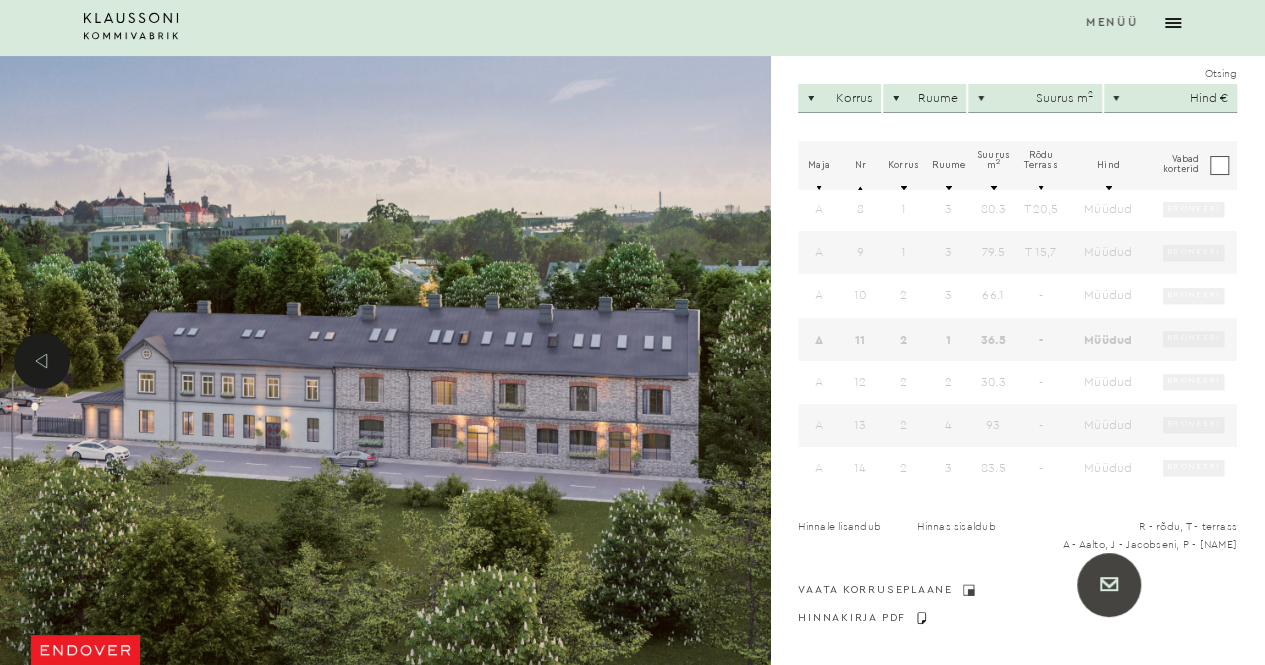 click on "A 1 1 2 47.6 T 20,0 Müüdud Broneeri sold 0 169900 1 A 2 1 4 96.5 T 19,6 Müüdud Broneeri sold 0 351900 A 3 1 2 28.5 T 21,8 Müüdud Broneeri sold 0 A 4 1 3 76.2 T 20,8 Müüdud Broneeri sold 0 A 5 1 3 83 T 19,9 Müüdud Broneeri sold 0 A 6 1 1 35.4 T 9,5 Müüdud Broneeri sold 0 A 7 1 4 98 T 23,6 Müüdud Broneeri sold 0 A 8 1 3 80.3 T 20,5 Müüdud Broneeri sold 0 A 9 1 3 79.5 T 15,7 Müüdud Broneeri sold 0 A 10 2 3 66.1 - Müüdud Broneeri sold 0 237900 A 11 2 1 36.5 - Müüdud Broneeri sold 0 169900 1 A 12 2 2 30.3 - Müüdud Broneeri sold 0 A 13 2 4 93 - Müüdud Broneeri sold 0 A 14 2 3 83.5 - Müüdud Broneeri sold 0 A 15 2 2 35 - Müüdud Broneeri sold 0 154900 1 A 16 2 4 103 - Müüdud Broneeri sold 0 361900 1 A 17 2 3 81.1 - Müüdud Broneeri sold 0 A 18 2 3 84 T 17,4 Müüdud Broneeri sold 0 A 19 3 2 39 - Müüdud Broneeri sold 0 174900 1 A 20 3 1 21.4 - Müüdud Broneeri sold 0 105900 1 A 21 3 2 53.6 - Müüdud Broneeri sold 0 A 22 3 1 33 - Müüdud Broneeri sold 0 A 23 * 3 3 68.6 -" at bounding box center (1017, 341) 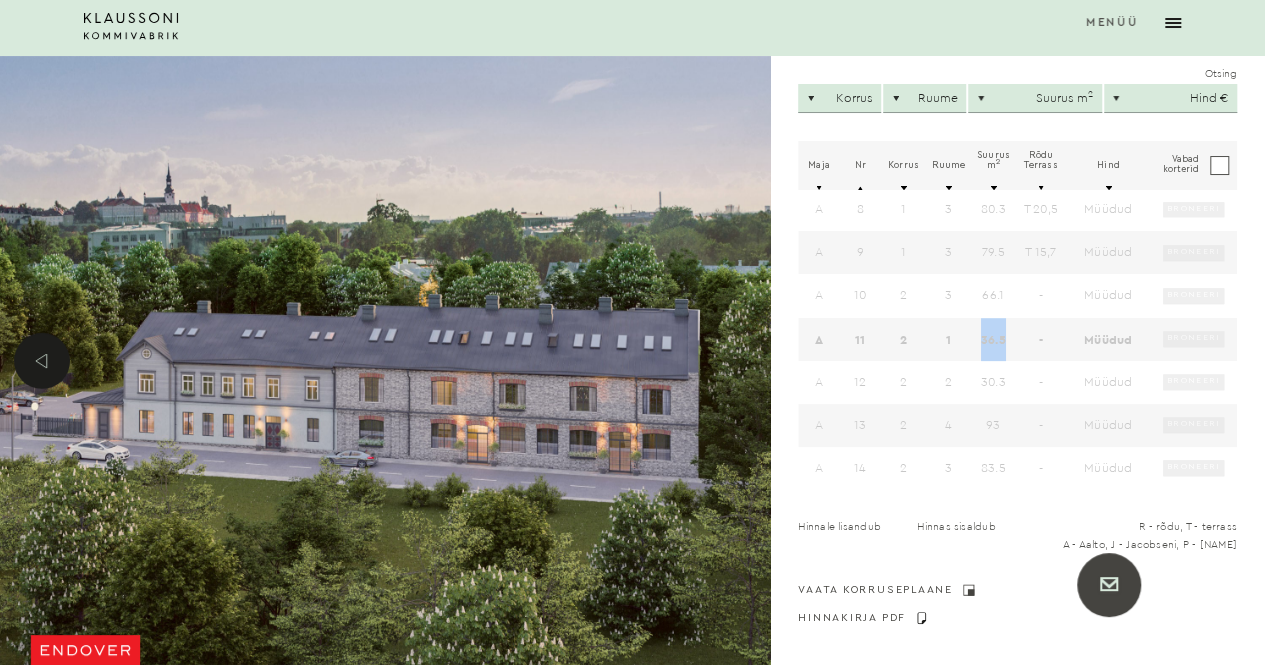 click on "A 1 1 2 47.6 T 20,0 Müüdud Broneeri sold 0 169900 1 A 2 1 4 96.5 T 19,6 Müüdud Broneeri sold 0 351900 A 3 1 2 28.5 T 21,8 Müüdud Broneeri sold 0 A 4 1 3 76.2 T 20,8 Müüdud Broneeri sold 0 A 5 1 3 83 T 19,9 Müüdud Broneeri sold 0 A 6 1 1 35.4 T 9,5 Müüdud Broneeri sold 0 A 7 1 4 98 T 23,6 Müüdud Broneeri sold 0 A 8 1 3 80.3 T 20,5 Müüdud Broneeri sold 0 A 9 1 3 79.5 T 15,7 Müüdud Broneeri sold 0 A 10 2 3 66.1 - Müüdud Broneeri sold 0 237900 A 11 2 1 36.5 - Müüdud Broneeri sold 0 169900 1 A 12 2 2 30.3 - Müüdud Broneeri sold 0 A 13 2 4 93 - Müüdud Broneeri sold 0 A 14 2 3 83.5 - Müüdud Broneeri sold 0 A 15 2 2 35 - Müüdud Broneeri sold 0 154900 1 A 16 2 4 103 - Müüdud Broneeri sold 0 361900 1 A 17 2 3 81.1 - Müüdud Broneeri sold 0 A 18 2 3 84 T 17,4 Müüdud Broneeri sold 0 A 19 3 2 39 - Müüdud Broneeri sold 0 174900 1 A 20 3 1 21.4 - Müüdud Broneeri sold 0 105900 1 A 21 3 2 53.6 - Müüdud Broneeri sold 0 A 22 3 1 33 - Müüdud Broneeri sold 0 A 23 * 3 3 68.6 -" at bounding box center (1017, 341) 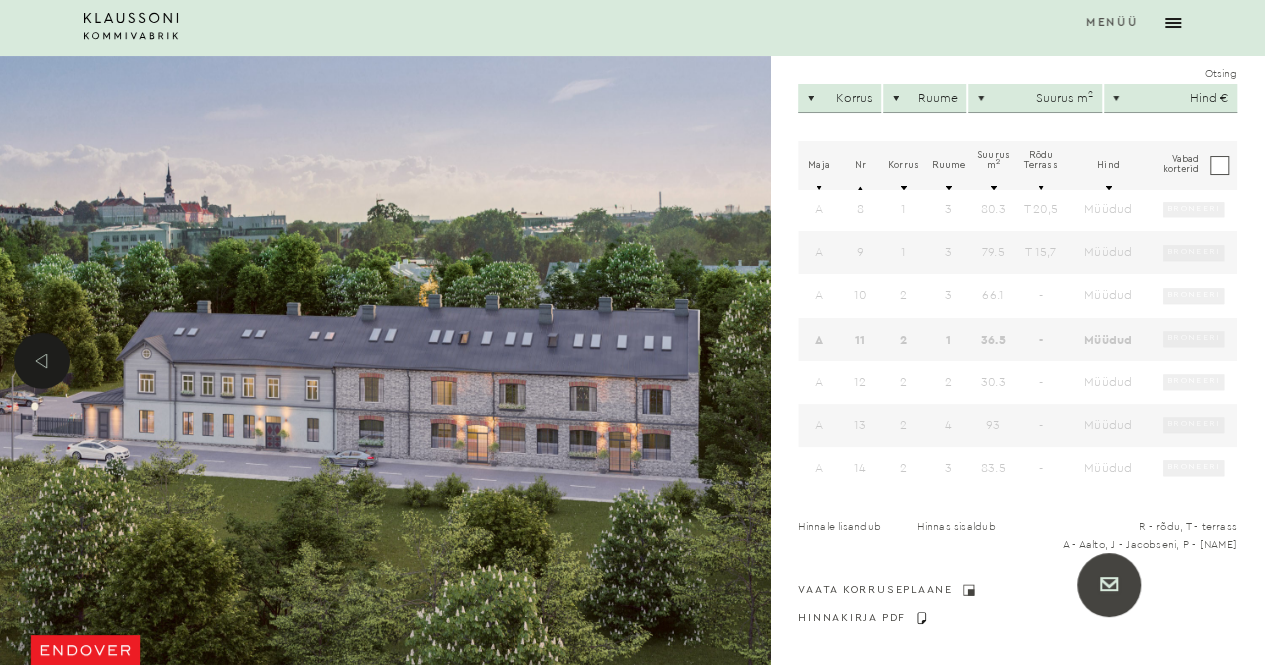 click on "A 1 1 2 47.6 T 20,0 Müüdud Broneeri sold 0 169900 1 A 2 1 4 96.5 T 19,6 Müüdud Broneeri sold 0 351900 A 3 1 2 28.5 T 21,8 Müüdud Broneeri sold 0 A 4 1 3 76.2 T 20,8 Müüdud Broneeri sold 0 A 5 1 3 83 T 19,9 Müüdud Broneeri sold 0 A 6 1 1 35.4 T 9,5 Müüdud Broneeri sold 0 A 7 1 4 98 T 23,6 Müüdud Broneeri sold 0 A 8 1 3 80.3 T 20,5 Müüdud Broneeri sold 0 A 9 1 3 79.5 T 15,7 Müüdud Broneeri sold 0 A 10 2 3 66.1 - Müüdud Broneeri sold 0 237900 A 11 2 1 36.5 - Müüdud Broneeri sold 0 169900 1 A 12 2 2 30.3 - Müüdud Broneeri sold 0 A 13 2 4 93 - Müüdud Broneeri sold 0 A 14 2 3 83.5 - Müüdud Broneeri sold 0 A 15 2 2 35 - Müüdud Broneeri sold 0 154900 1 A 16 2 4 103 - Müüdud Broneeri sold 0 361900 1 A 17 2 3 81.1 - Müüdud Broneeri sold 0 A 18 2 3 84 T 17,4 Müüdud Broneeri sold 0 A 19 3 2 39 - Müüdud Broneeri sold 0 174900 1 A 20 3 1 21.4 - Müüdud Broneeri sold 0 105900 1 A 21 3 2 53.6 - Müüdud Broneeri sold 0 A 22 3 1 33 - Müüdud Broneeri sold 0 A 23 * 3 3 68.6 -" at bounding box center [1017, 341] 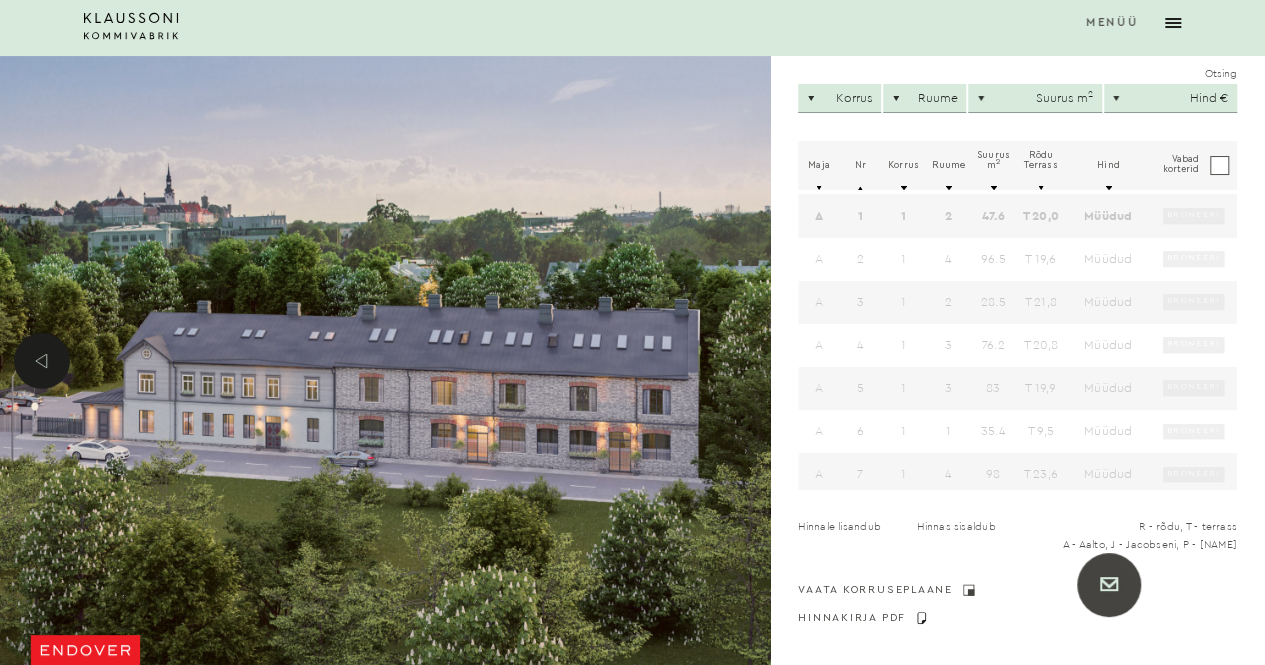 click 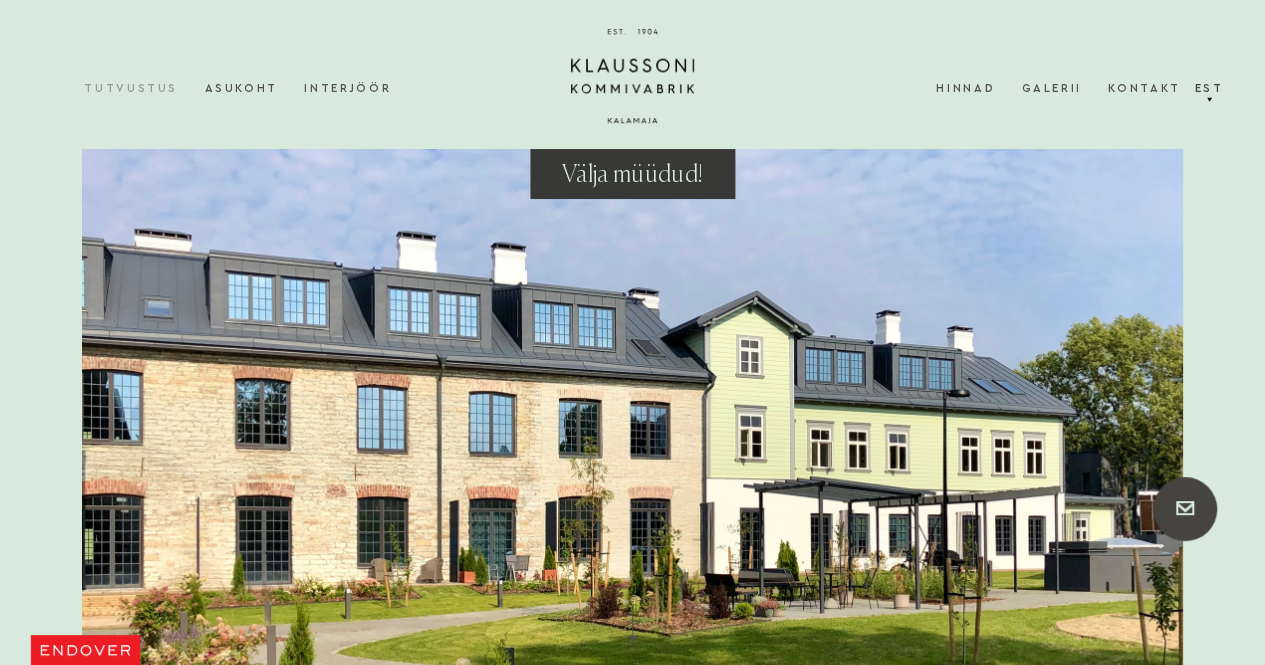 scroll, scrollTop: 0, scrollLeft: 0, axis: both 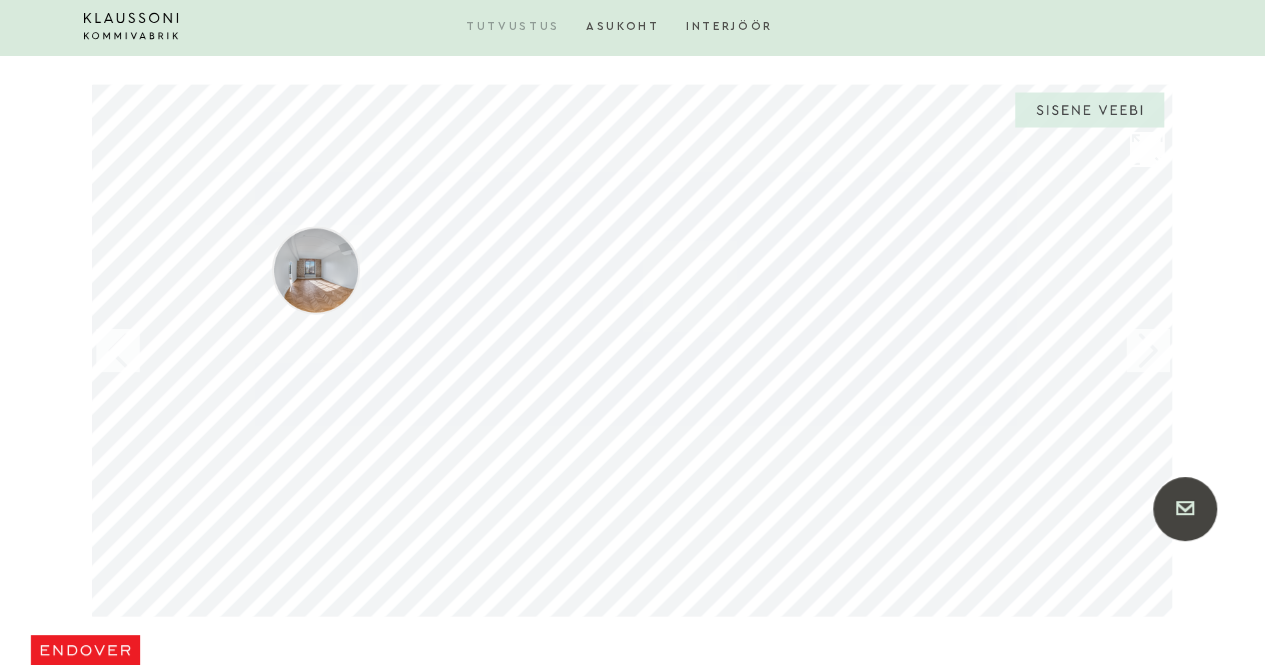 drag, startPoint x: 1046, startPoint y: 345, endPoint x: 644, endPoint y: 345, distance: 402 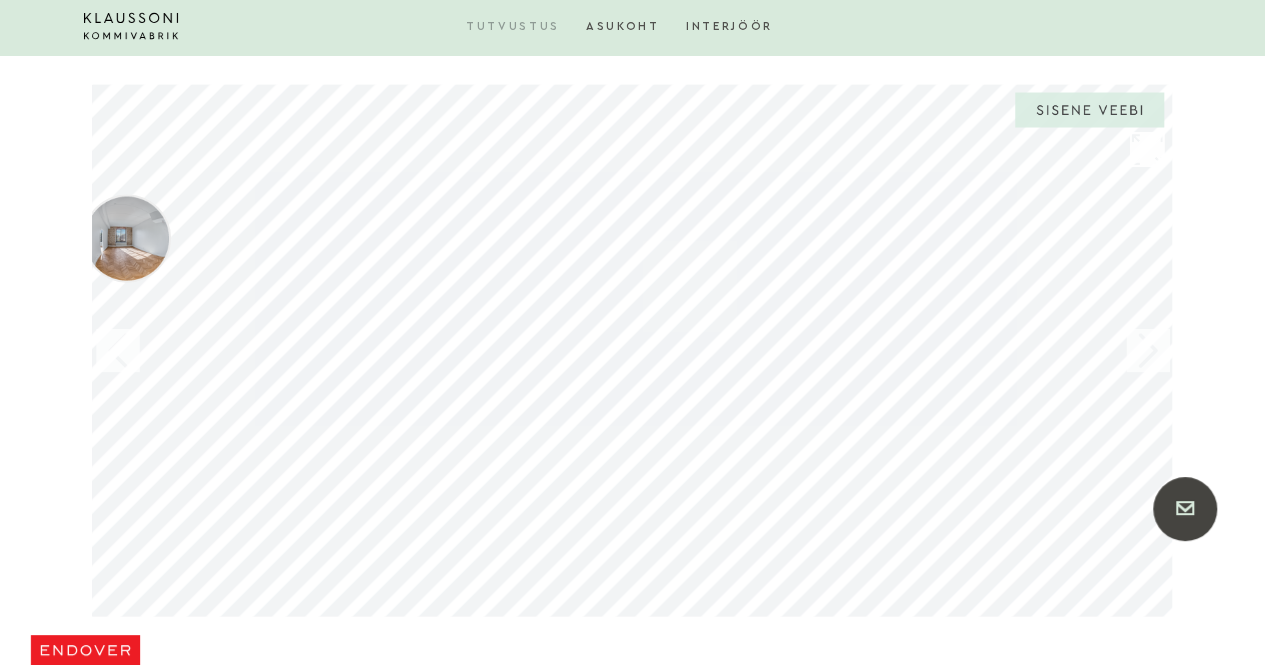 drag, startPoint x: 979, startPoint y: 375, endPoint x: 533, endPoint y: 376, distance: 446.00113 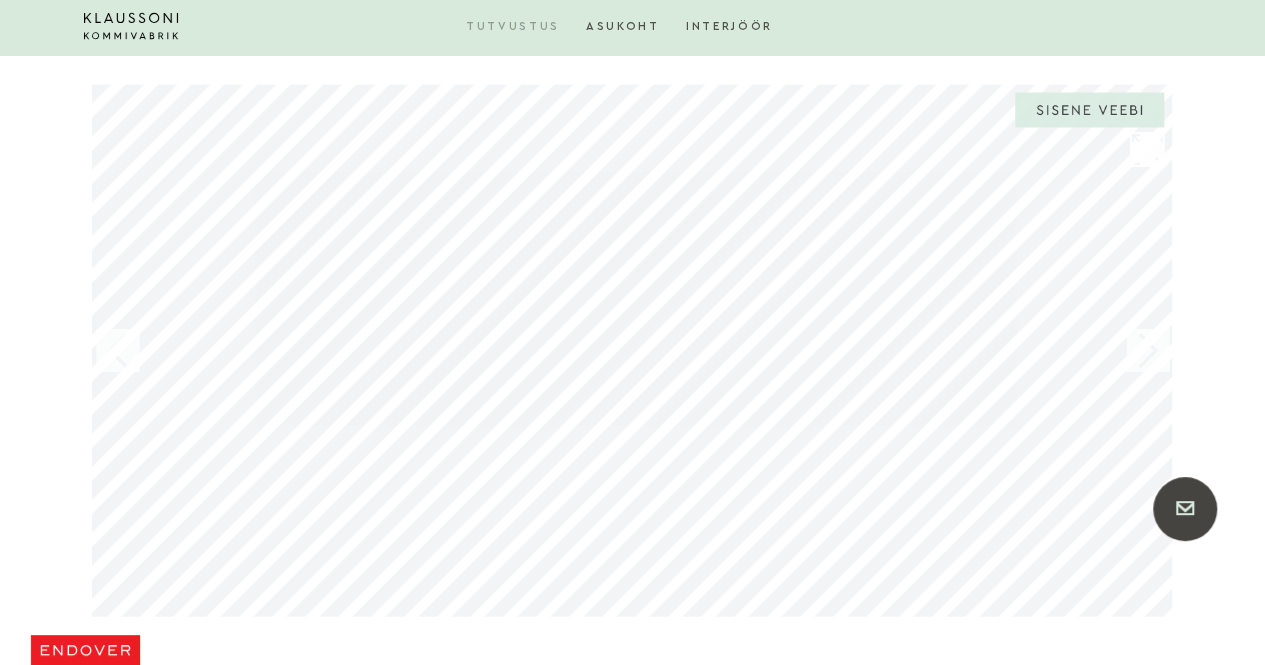 drag, startPoint x: 829, startPoint y: 337, endPoint x: 313, endPoint y: 333, distance: 516.0155 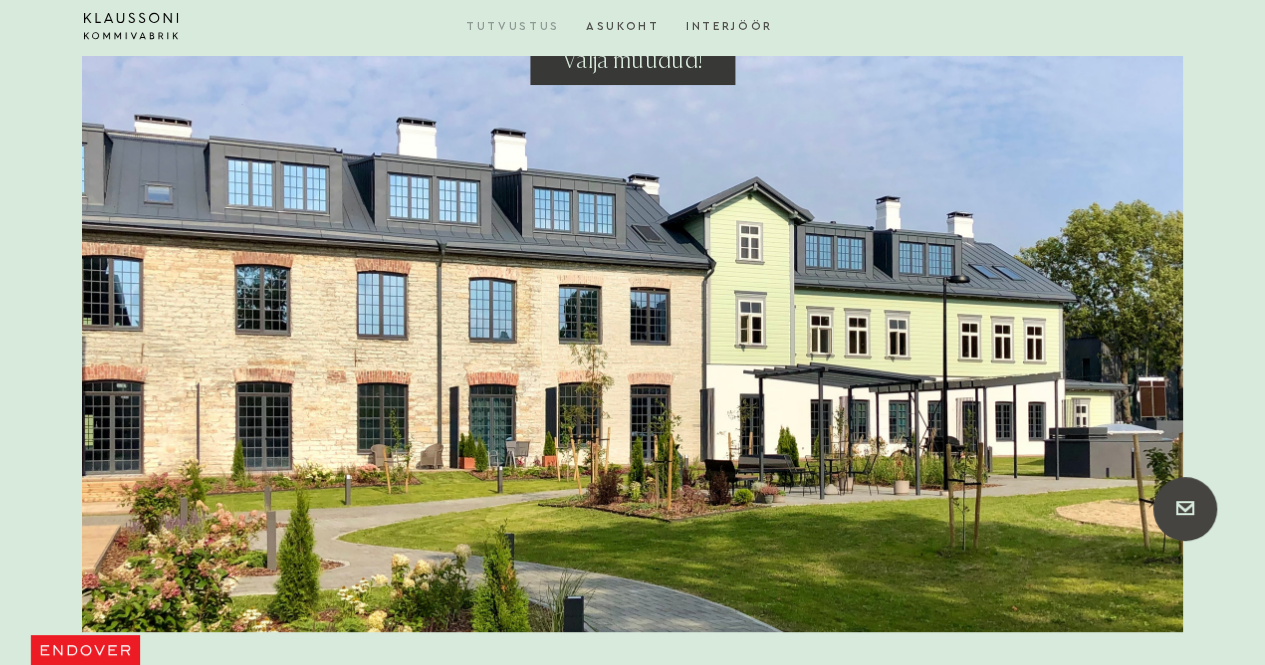 scroll, scrollTop: 72, scrollLeft: 0, axis: vertical 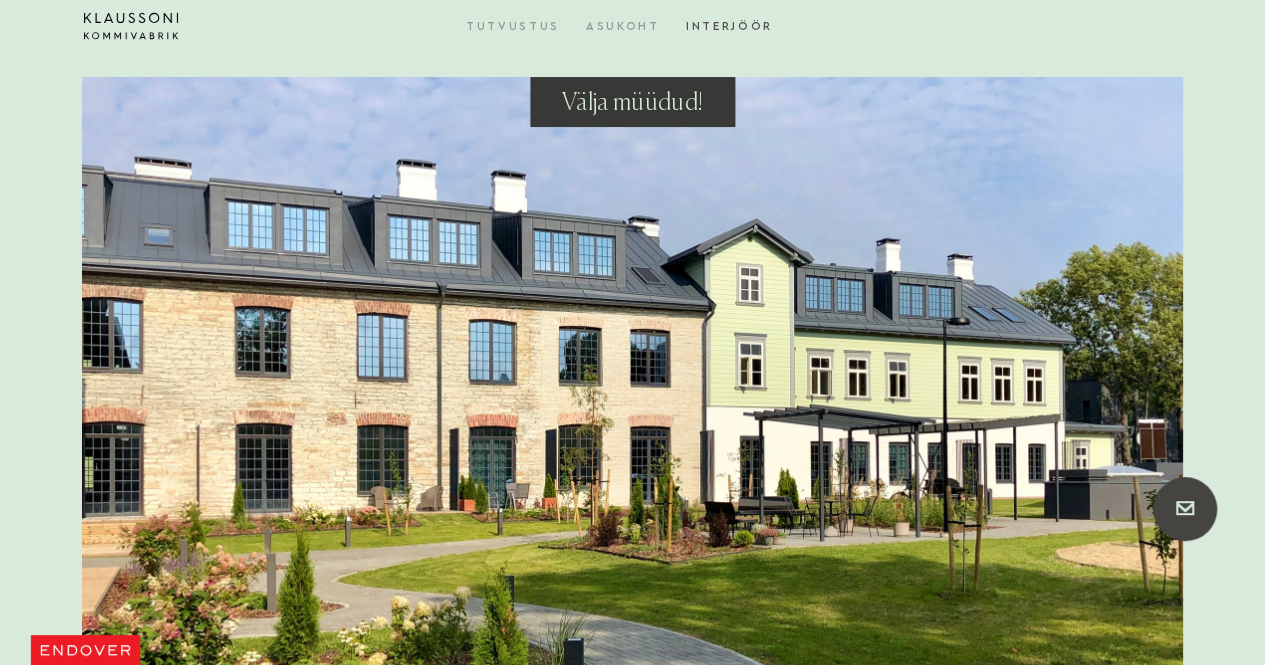 click on "Asukoht" at bounding box center [636, 27] 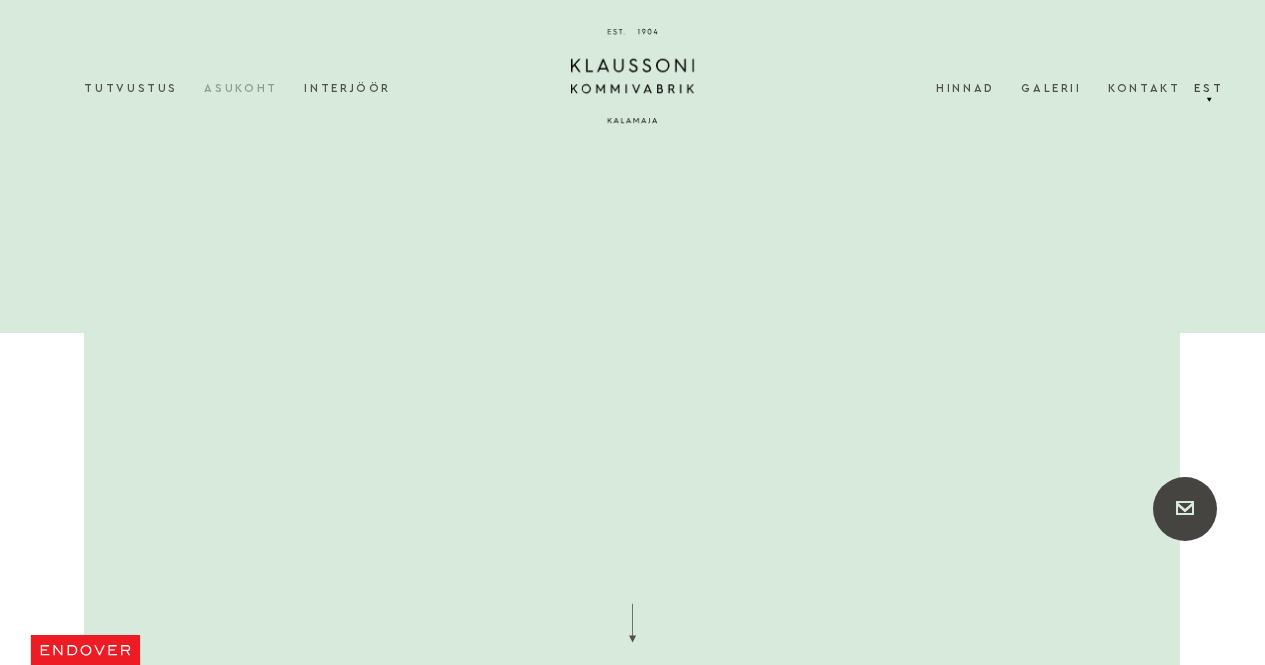 scroll, scrollTop: 0, scrollLeft: 0, axis: both 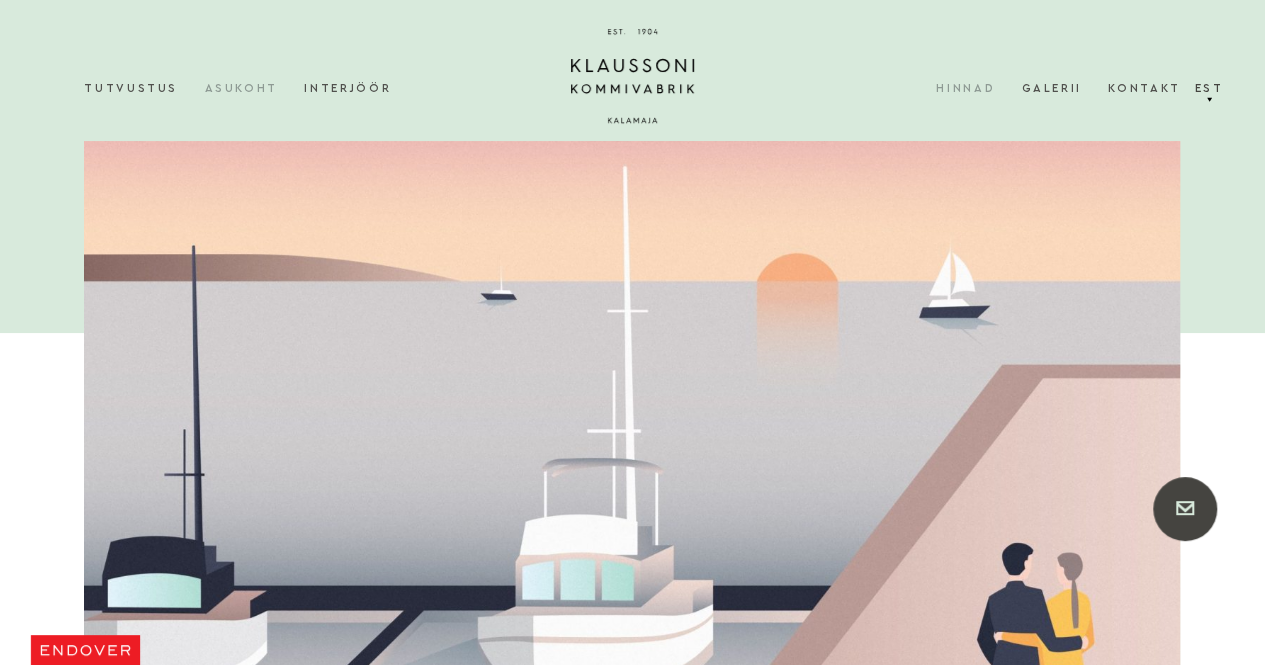 click on "Hinnad" at bounding box center [978, 89] 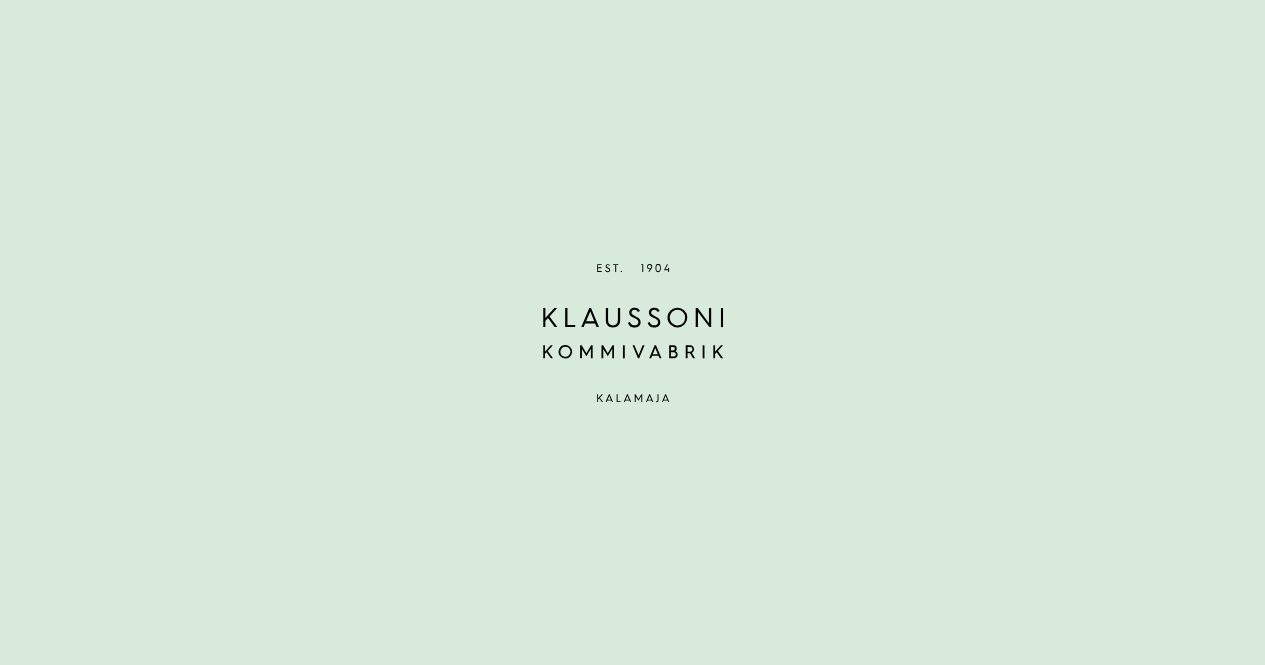 scroll, scrollTop: 410, scrollLeft: 0, axis: vertical 